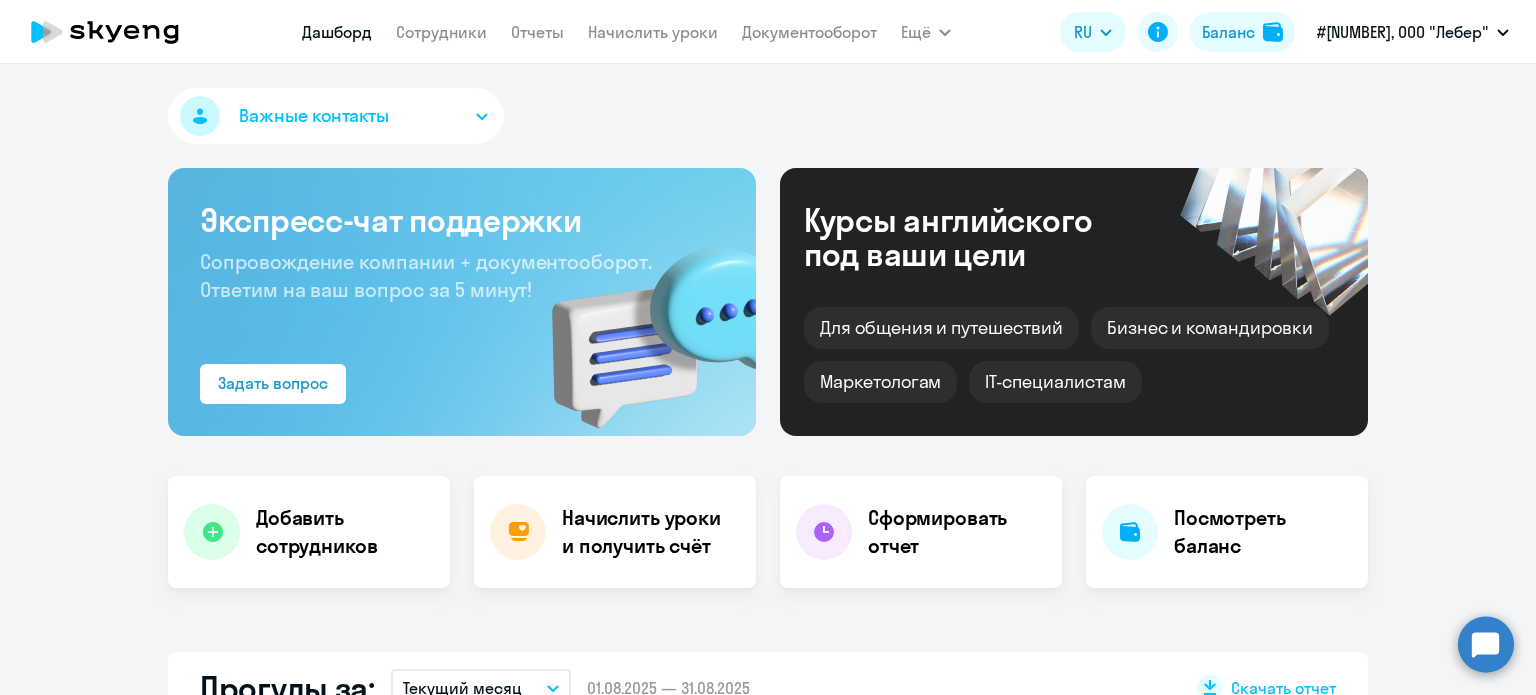select on "30" 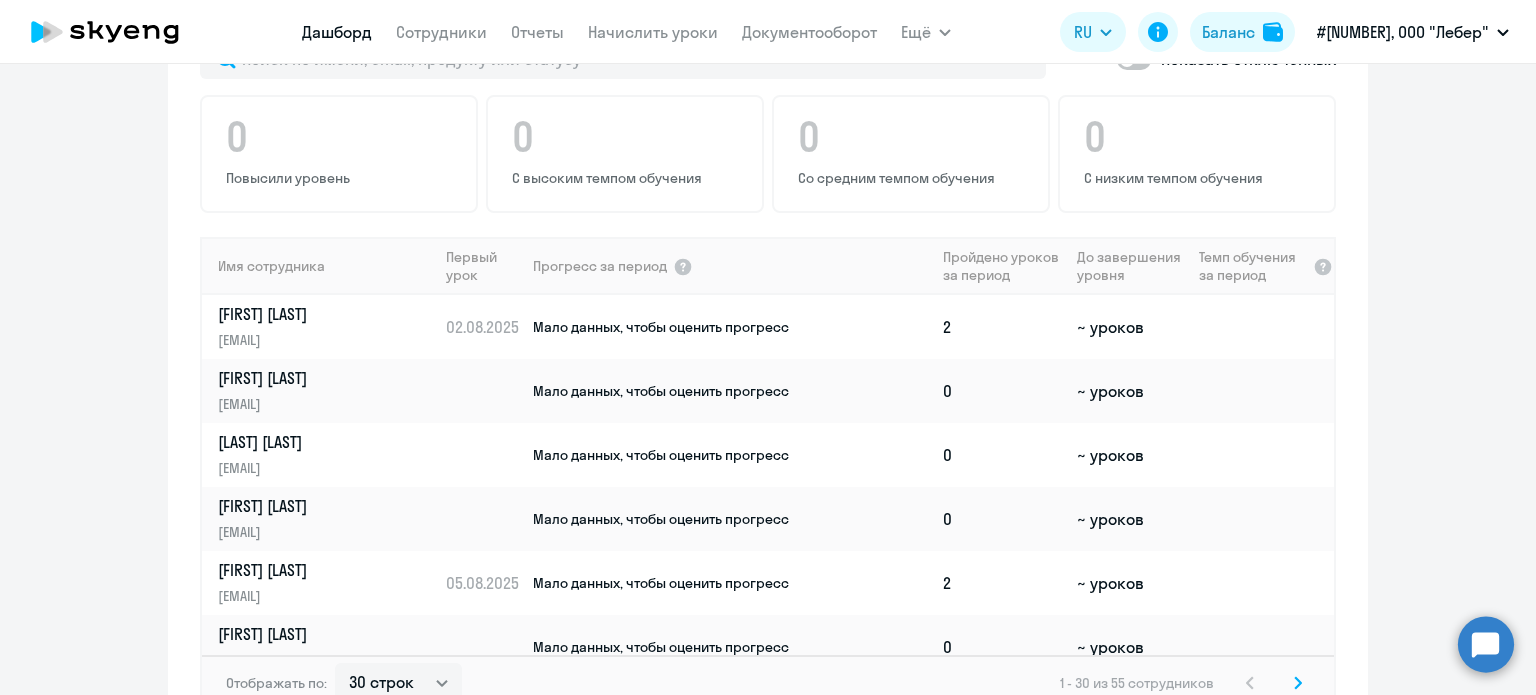 scroll, scrollTop: 1300, scrollLeft: 0, axis: vertical 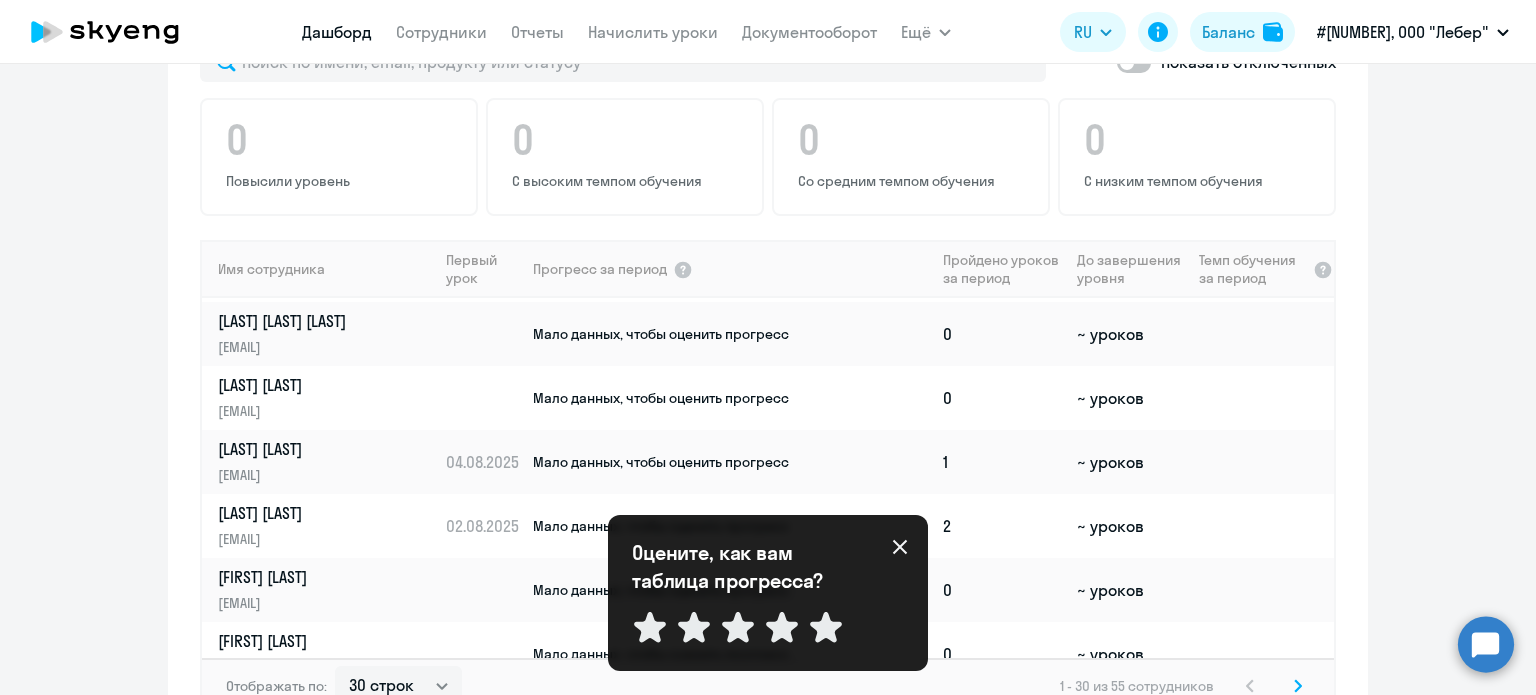click on "Оцените, как вам таблица прогресса?
Отправить" at bounding box center [768, 593] 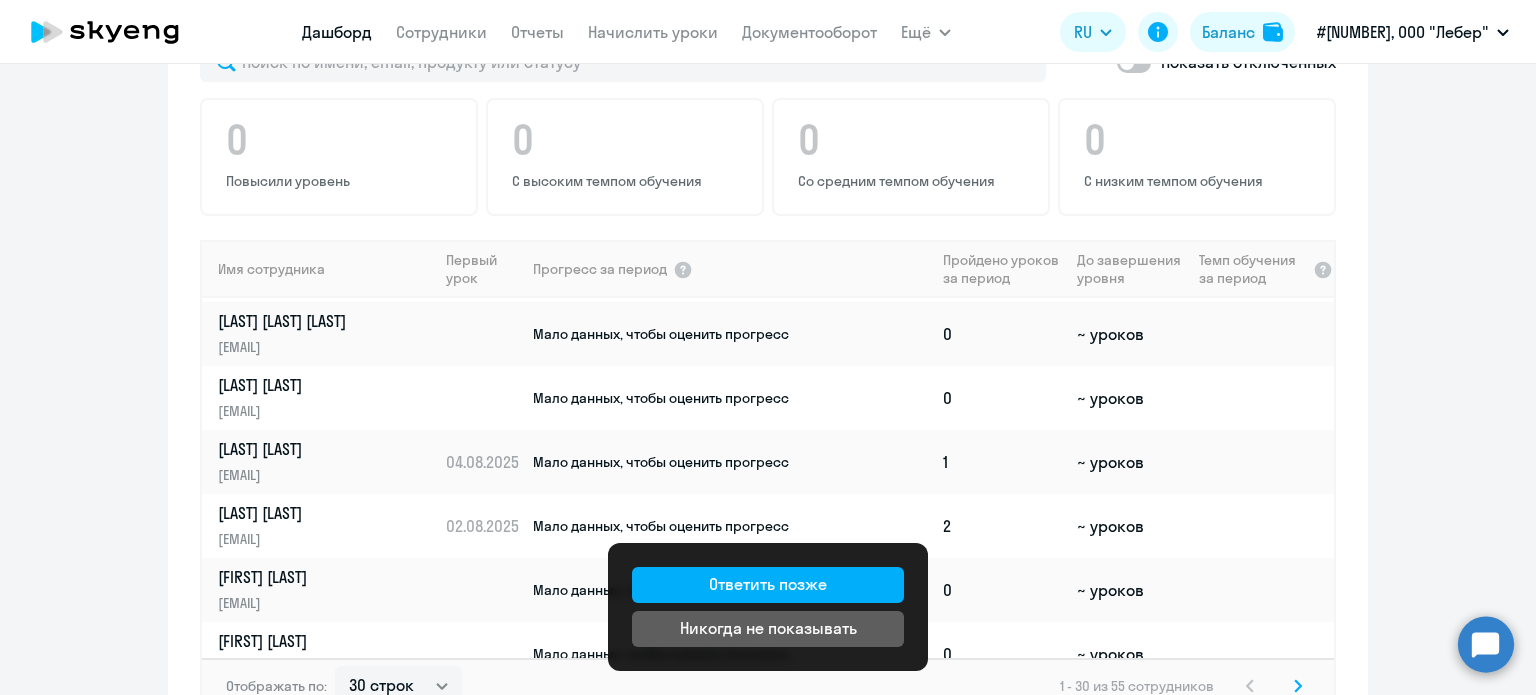 click on "Прогресс за:  Весь период
–  18.07.2025 — 07.08.2025
Как мы считаем
Скачать отчет
Показать отключенных 0 Повысили уровень
0 С высоким темпом обучения
0 Со средним темпом обучения
0 С низким темпом обучения
Имя сотрудника   Первый урок  Прогресс за период
Пройдено уроков за период   До завершения уровня  Темп обучения за период
Amir Orazov orazov@leber.group  02.08.2025   Мало данных, чтобы оценить прогресс  2  ~ уроков  Isliamov Bulat bless627346@gmail.com  Мало данных, чтобы оценить прогресс  0  ~ уроков  АБДУЛАЗИЗОВ Асилбек dildorahodzaeva@gmail.com  Мало данных, чтобы оценить прогресс  0 0 2 0" 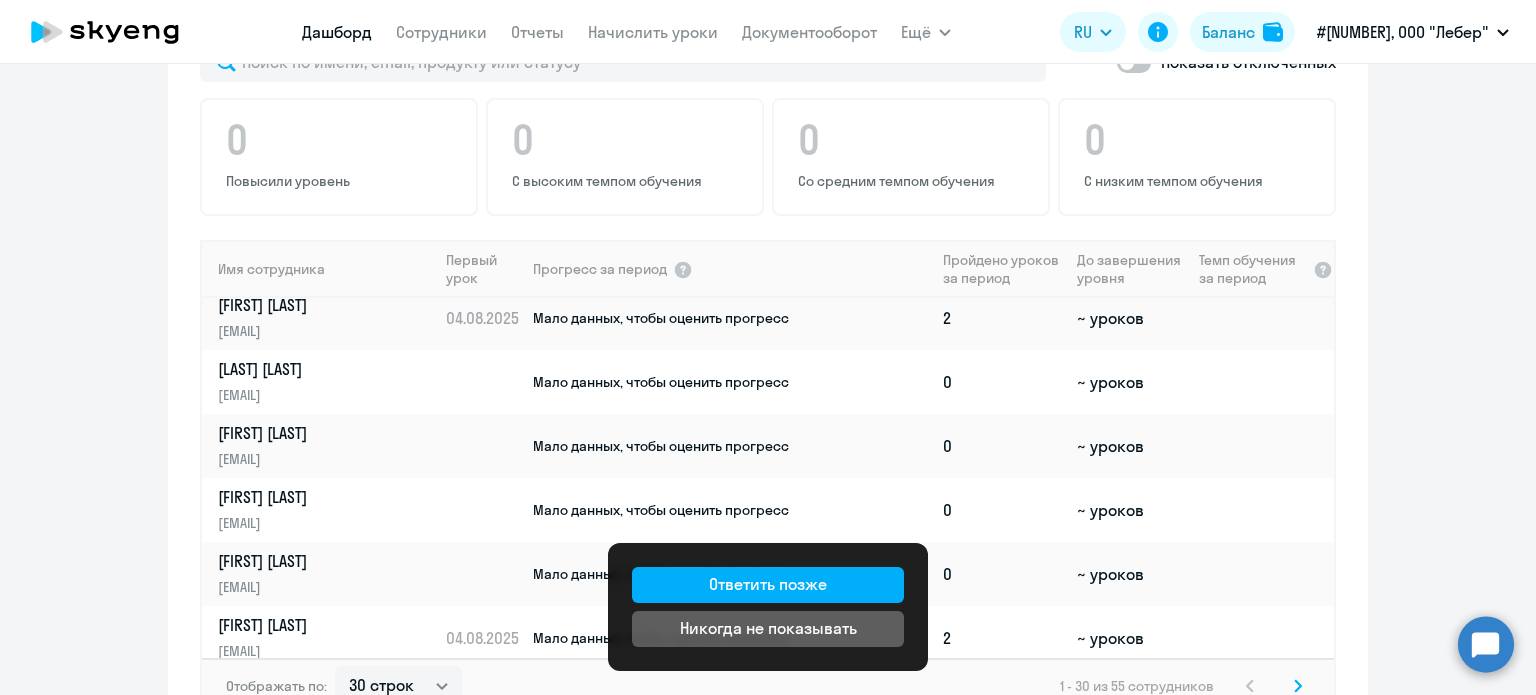 scroll, scrollTop: 1560, scrollLeft: 0, axis: vertical 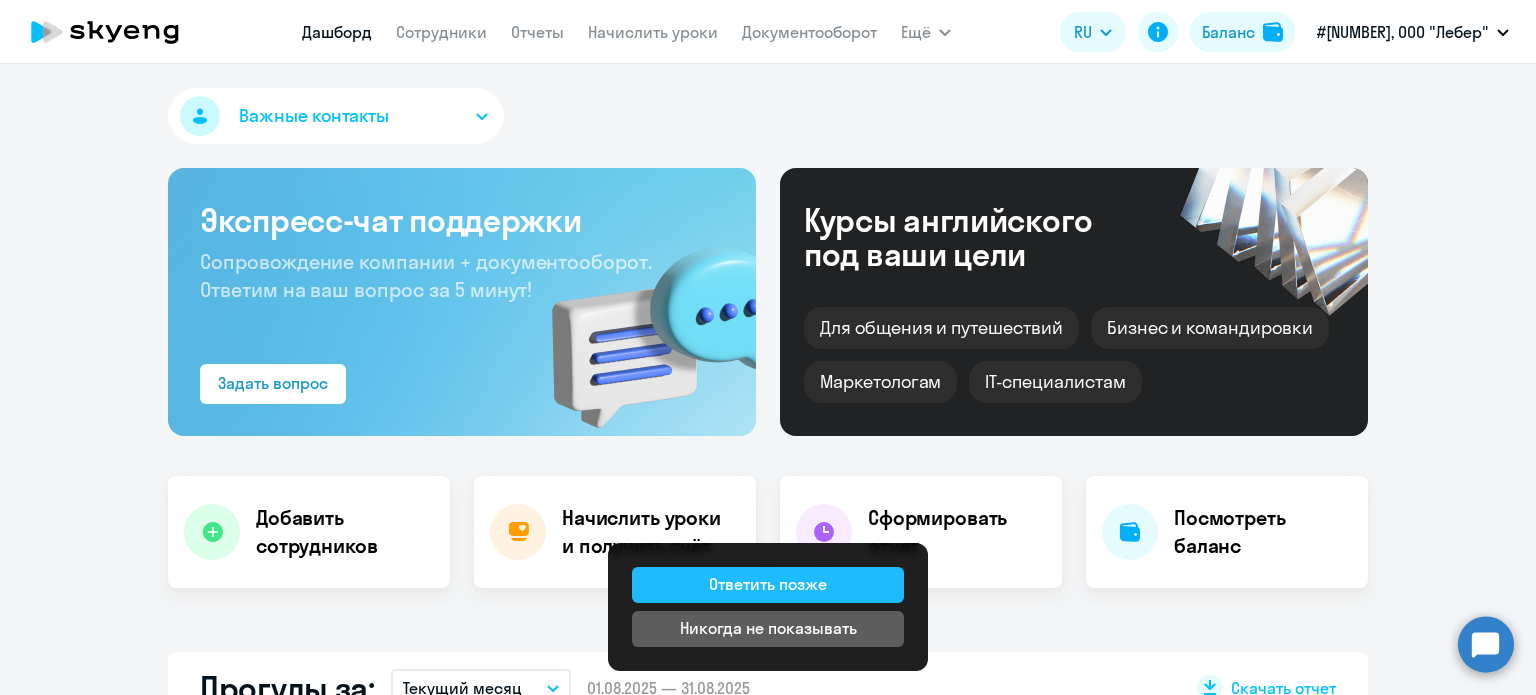 click on "Ответить позже" at bounding box center [768, 584] 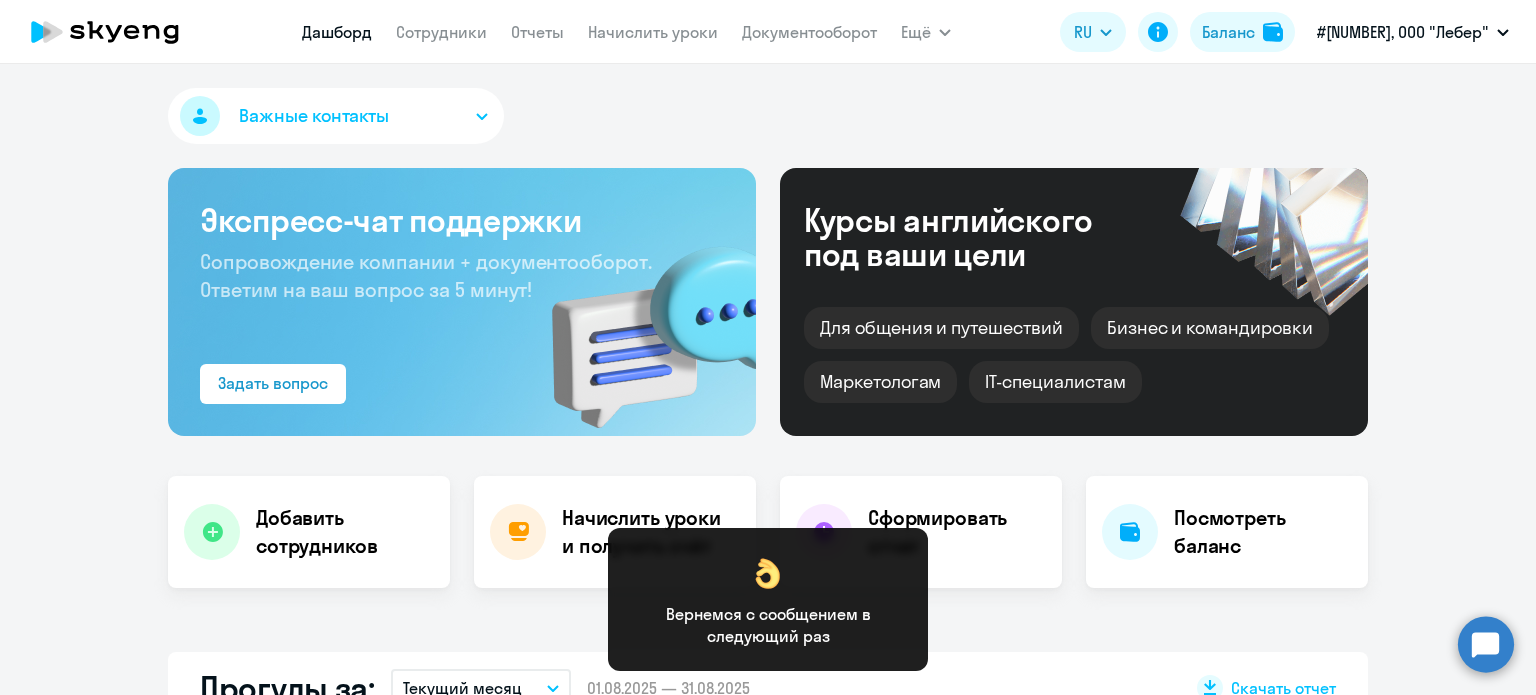 click on "Важные контакты
Экспресс-чат поддержки Сопровождение компании + документооборот. Ответим на ваш вопрос за 5 минут!  Задать вопрос  Курсы английского под ваши цели Для общения и путешествий Бизнес и командировки Маркетологам IT-специалистам
Добавить сотрудников
Начислить уроки и получить счёт
Сформировать отчет
Посмотреть баланс Прогулы за:  Текущий месяц
–  01.08.2025 — 31.08.2025
Скачать отчет
100  %  Уровень посещаемости по всем ученикам  Ваши сотрудники самые ответственные! Ни одного прогула за этот период Прогресс за:  Весь период" 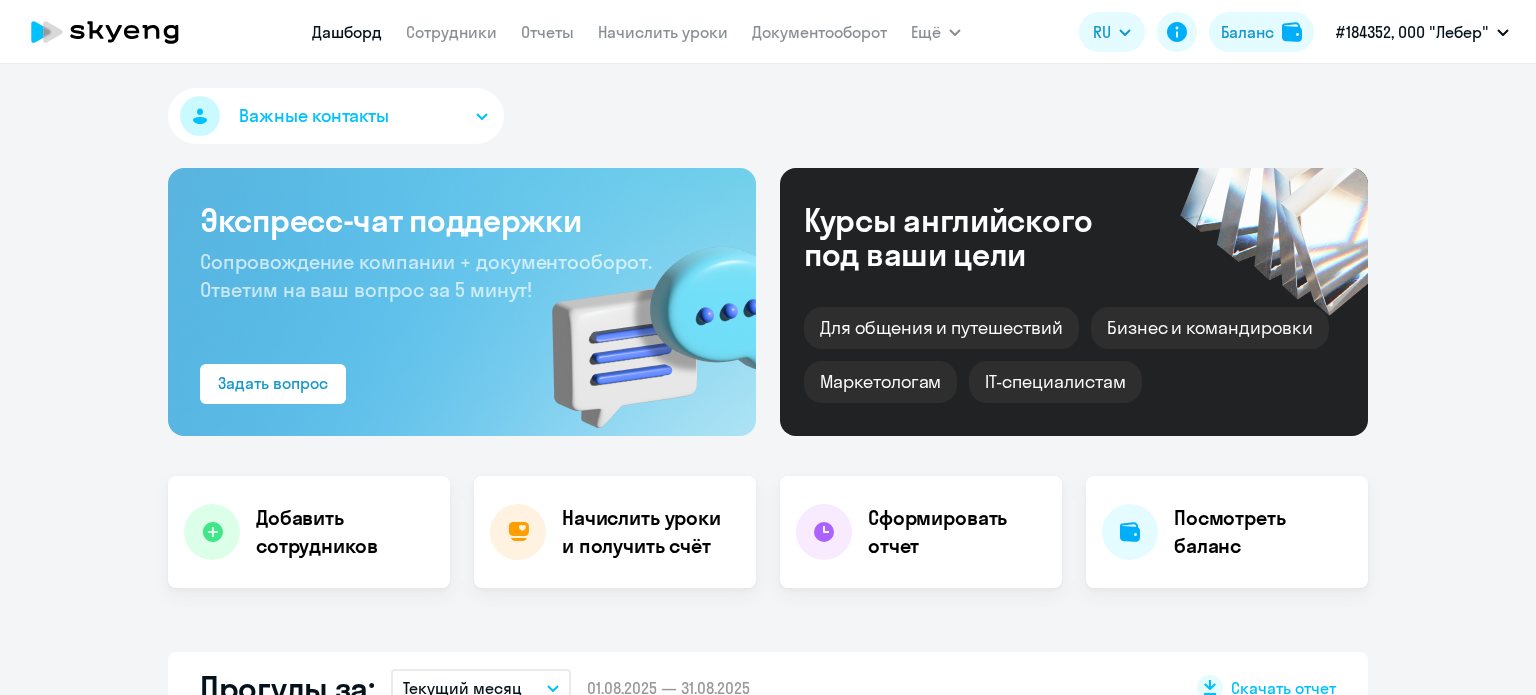select on "30" 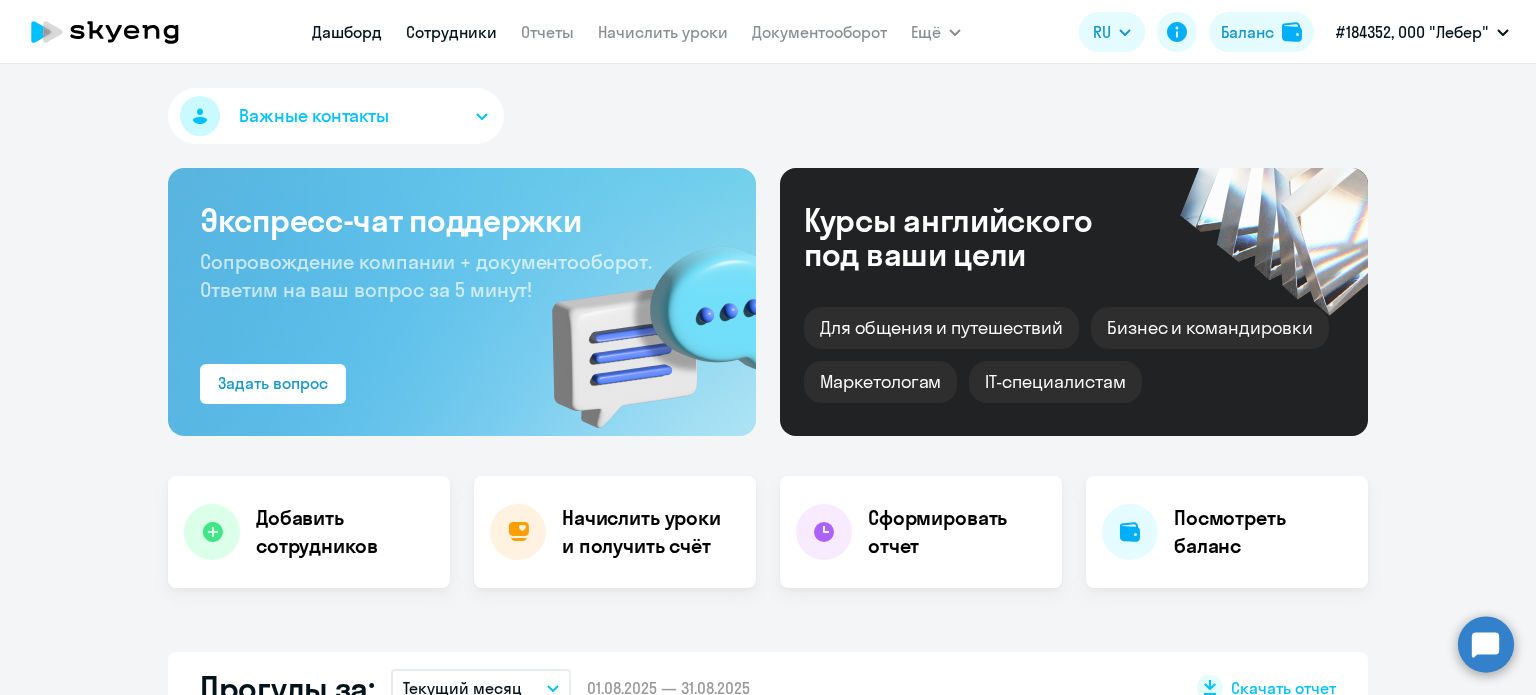 click on "Сотрудники" at bounding box center [451, 32] 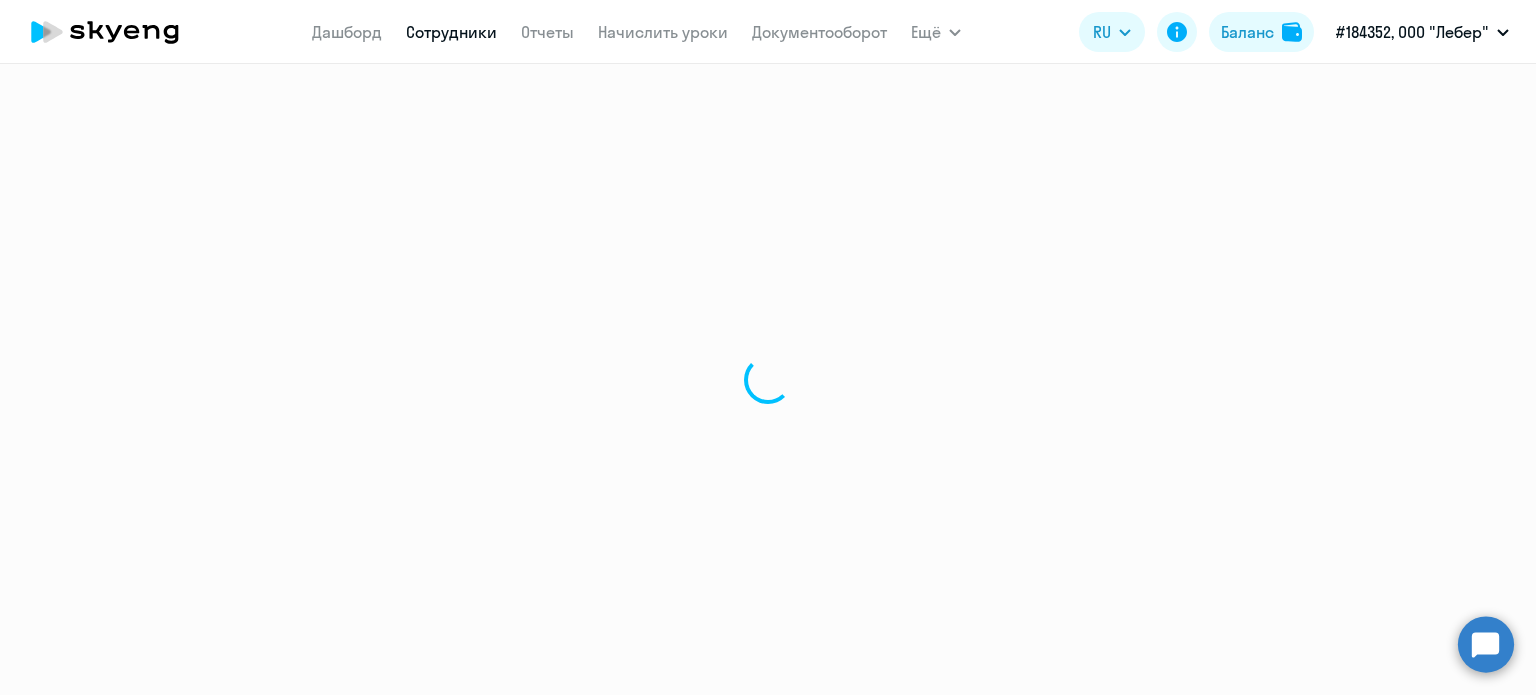 select on "30" 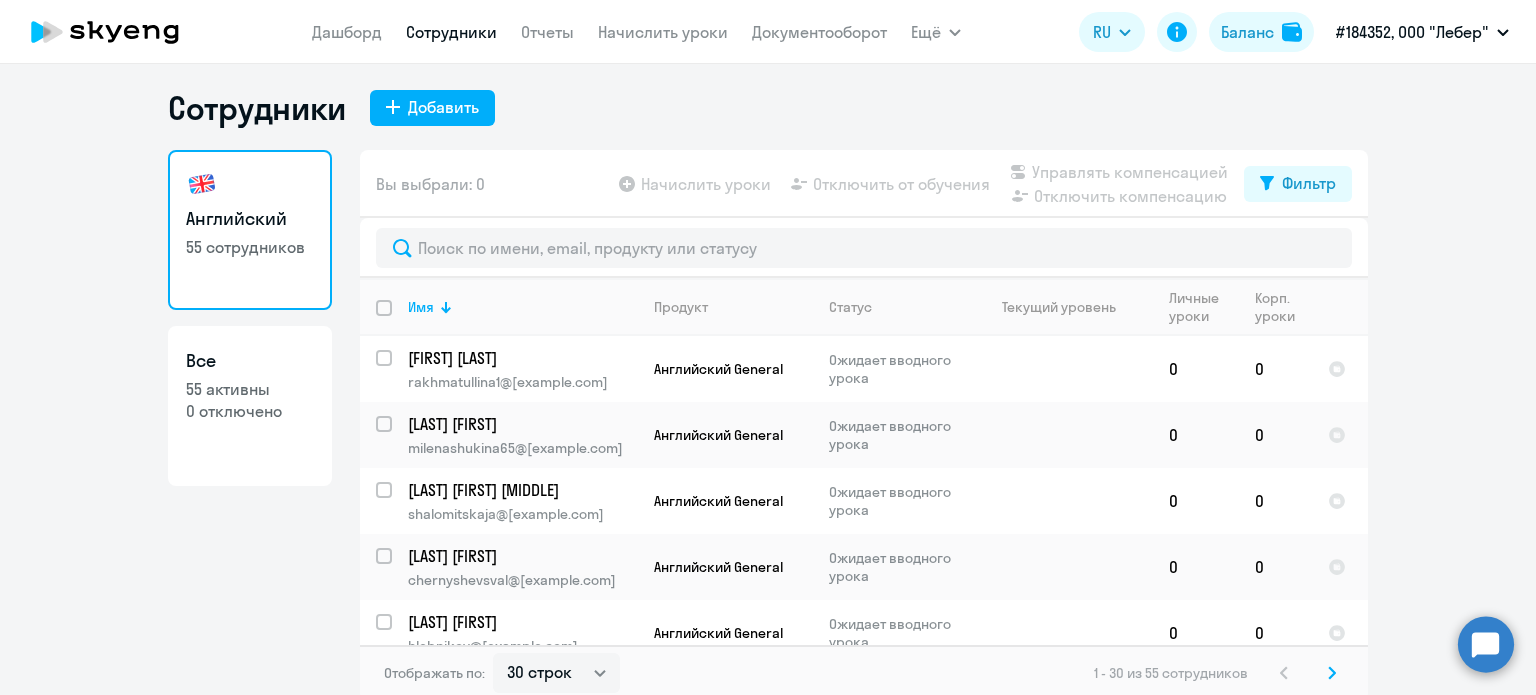 scroll, scrollTop: 12, scrollLeft: 0, axis: vertical 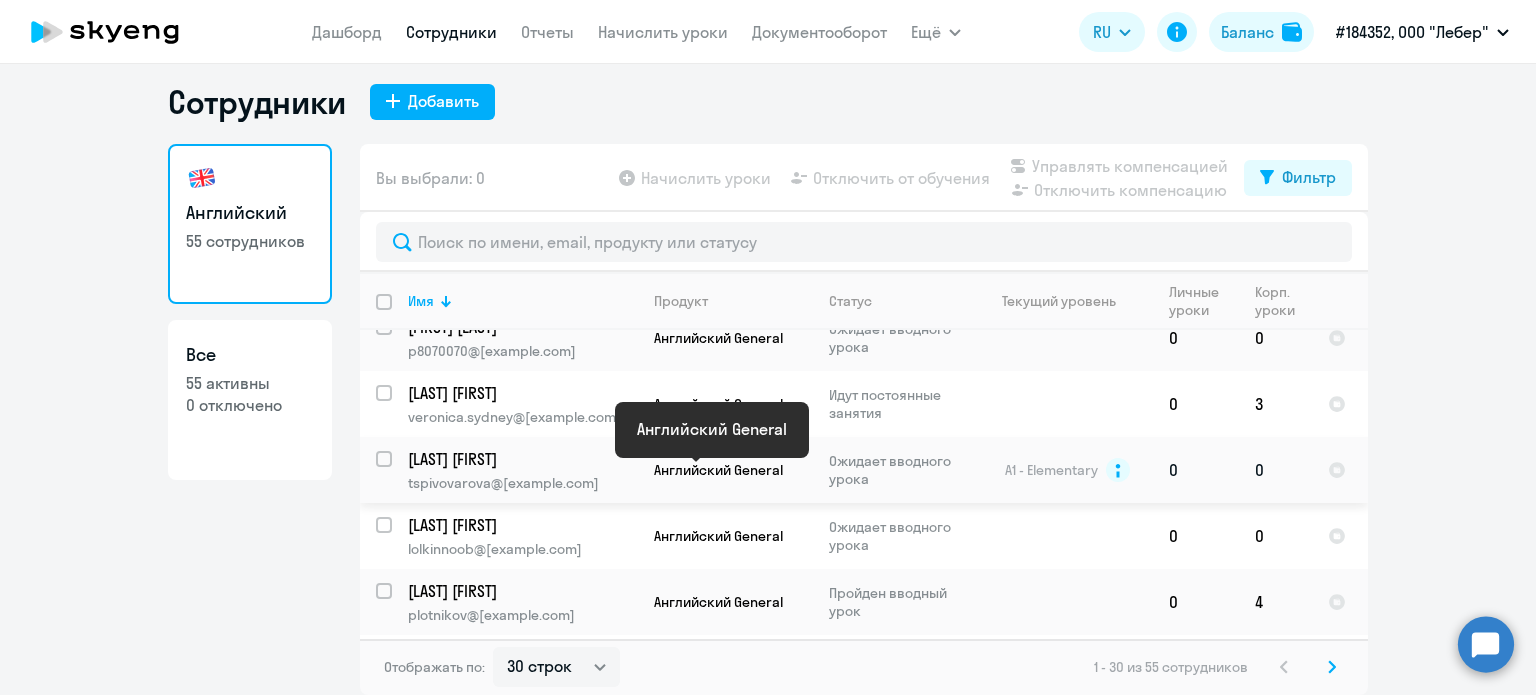 click on "Английский General" 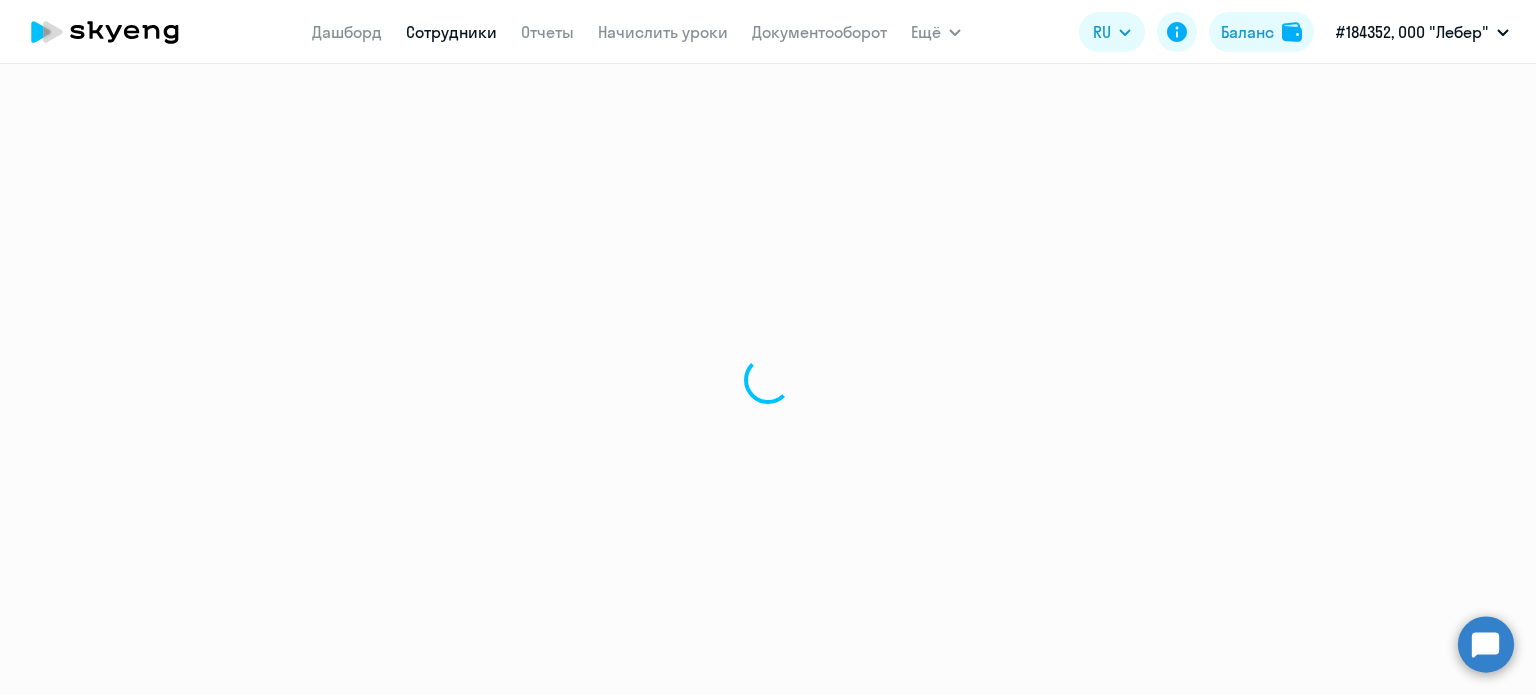 scroll, scrollTop: 0, scrollLeft: 0, axis: both 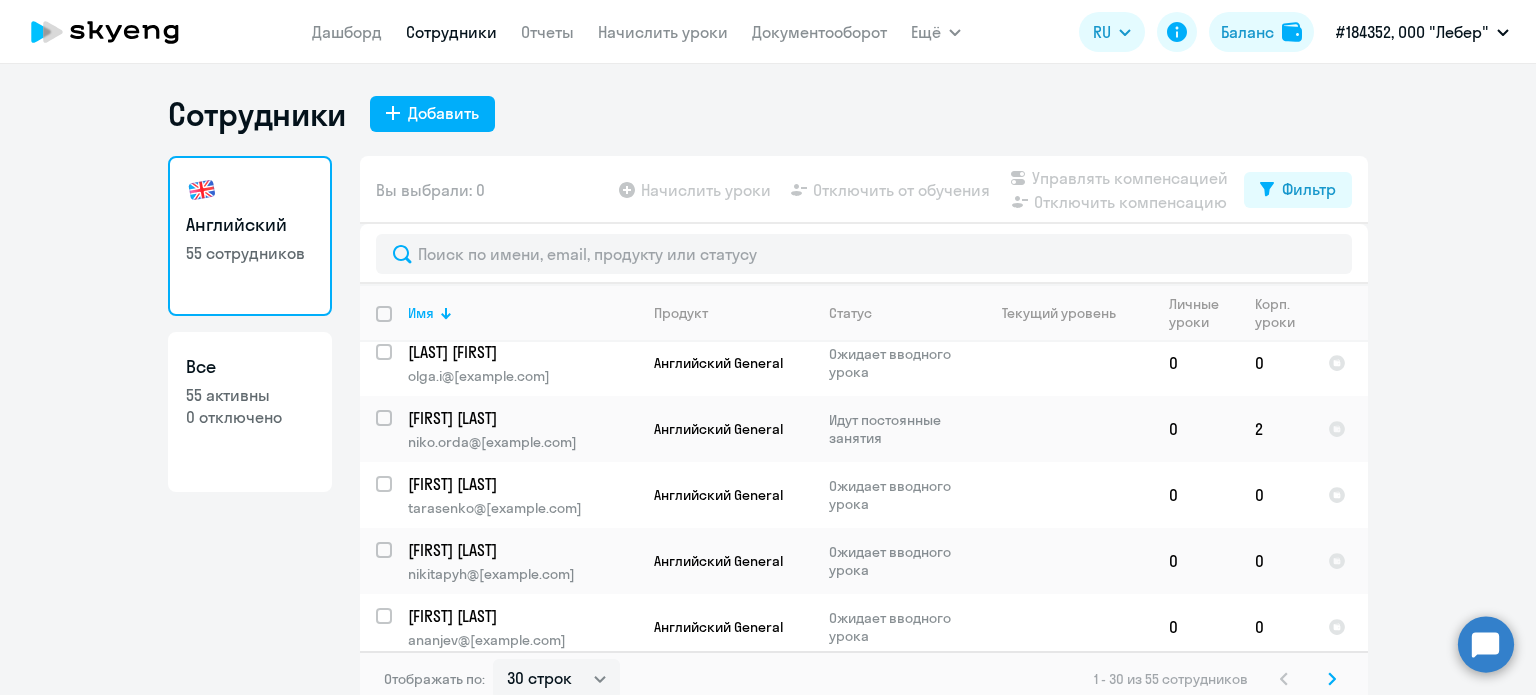 click on "55 активны" 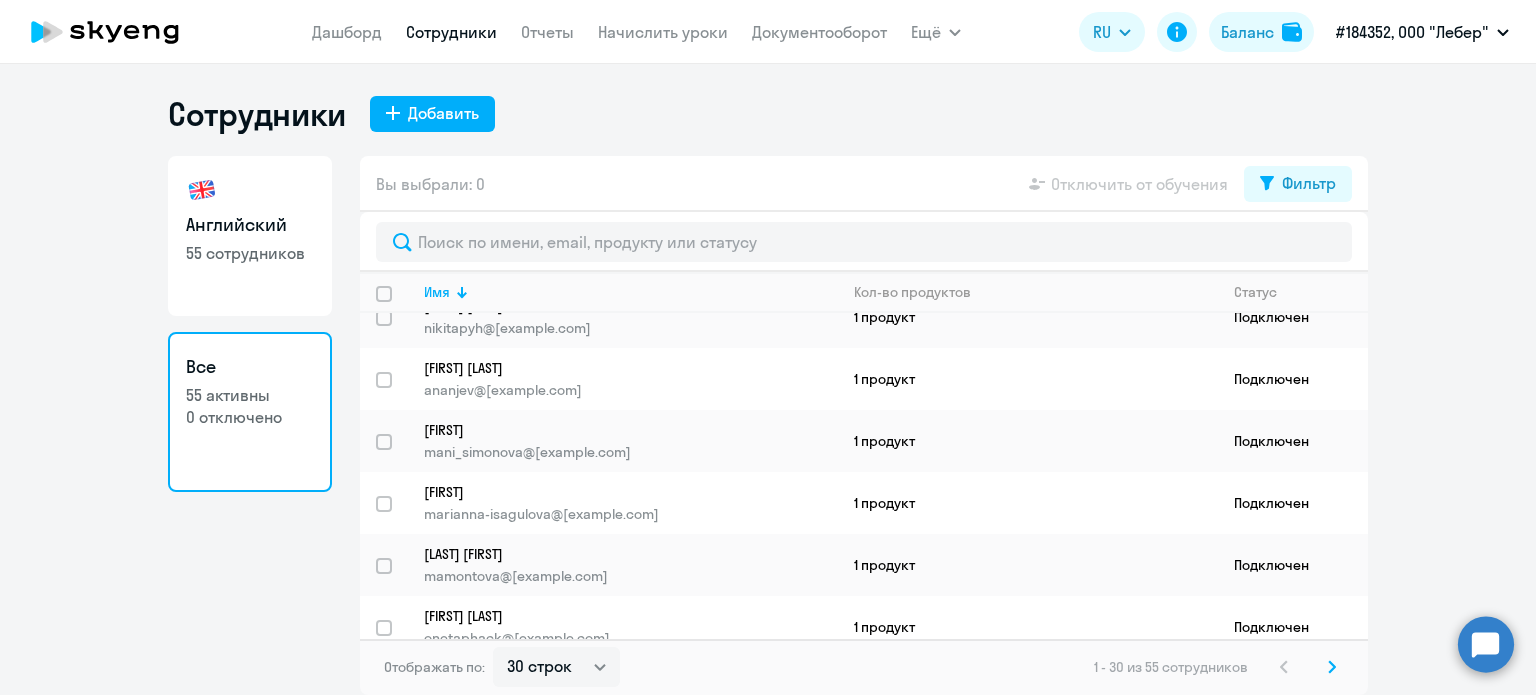 scroll, scrollTop: 1556, scrollLeft: 0, axis: vertical 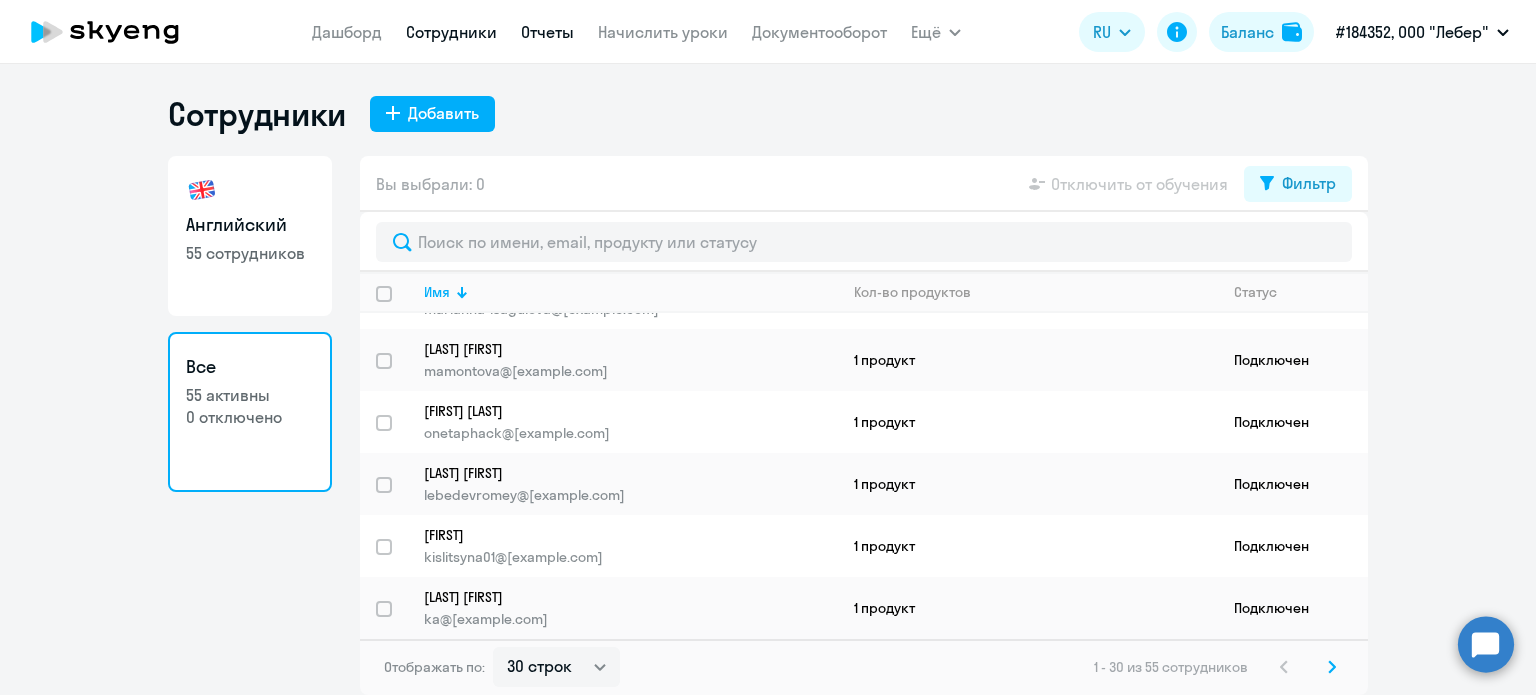 click on "Отчеты" at bounding box center (547, 32) 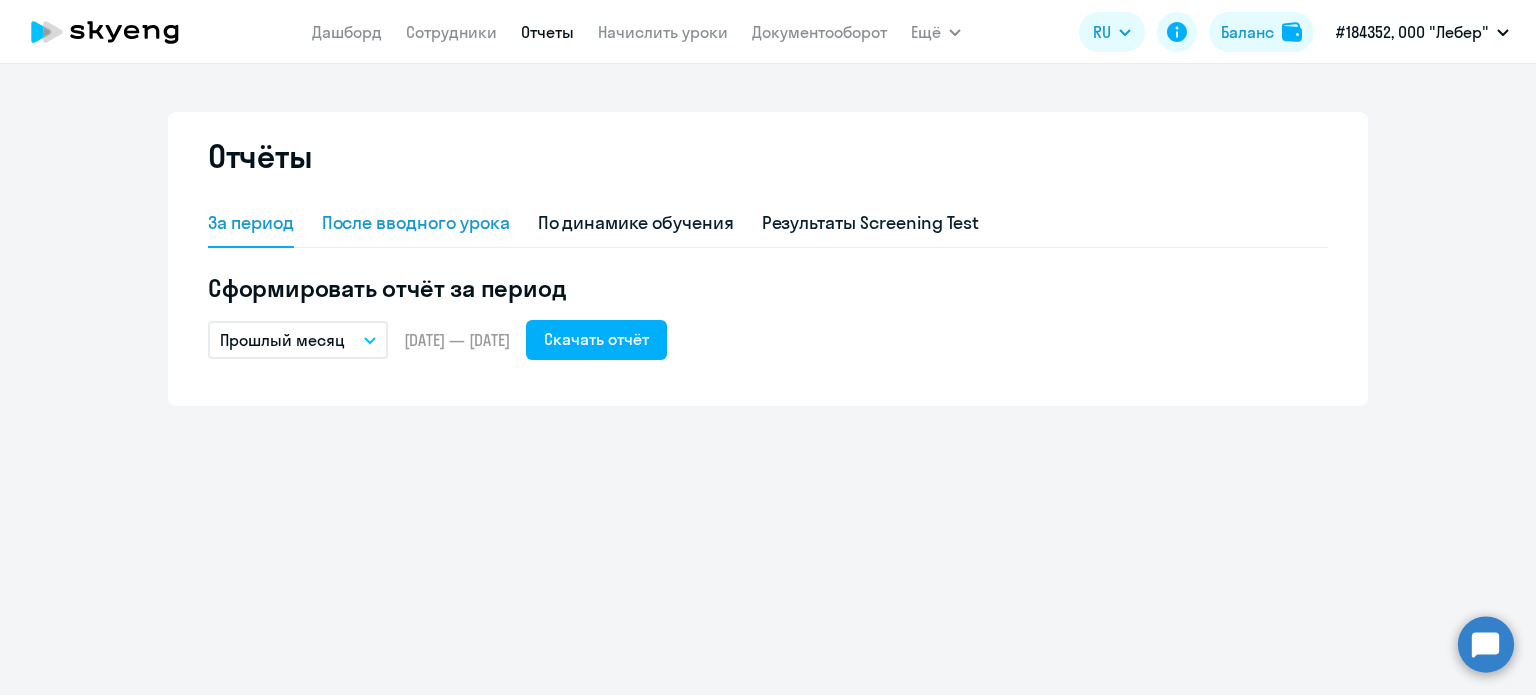 click on "После вводного урока" 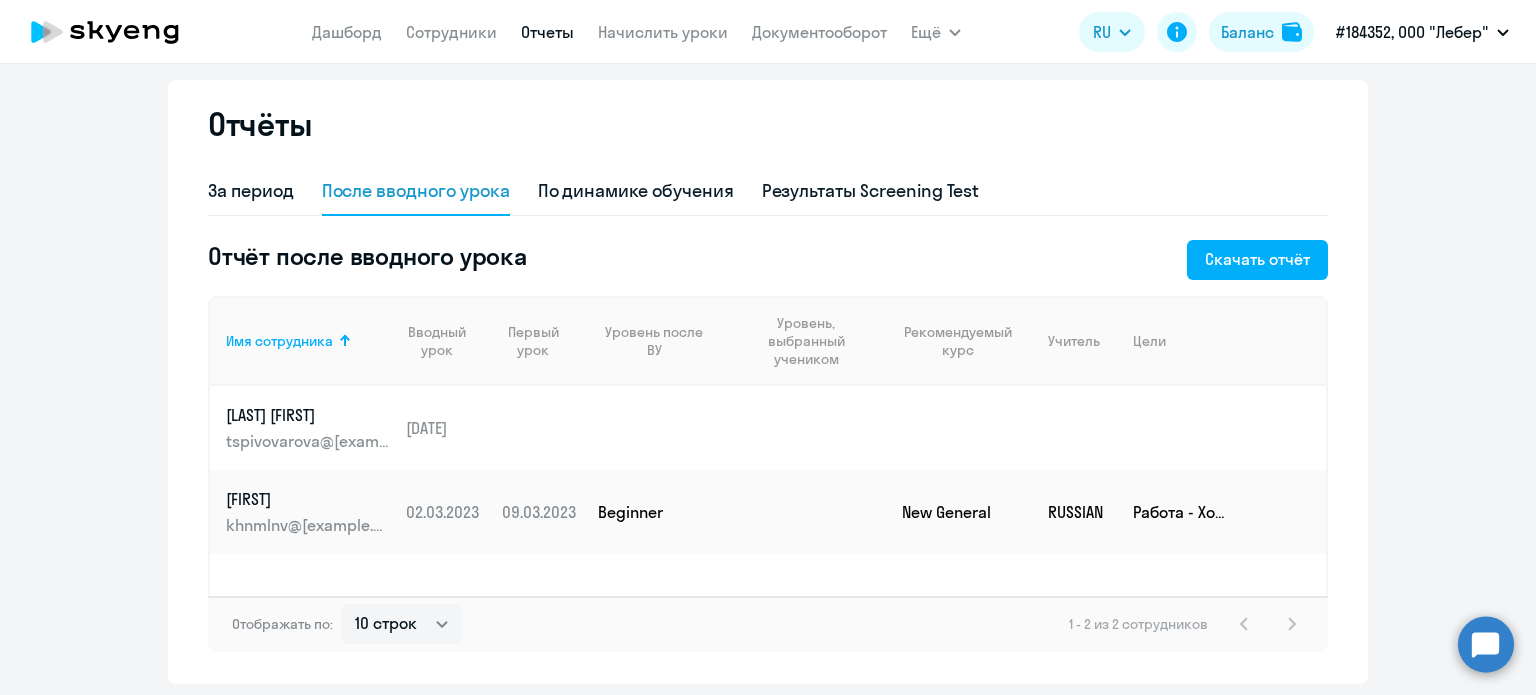 scroll, scrollTop: 0, scrollLeft: 0, axis: both 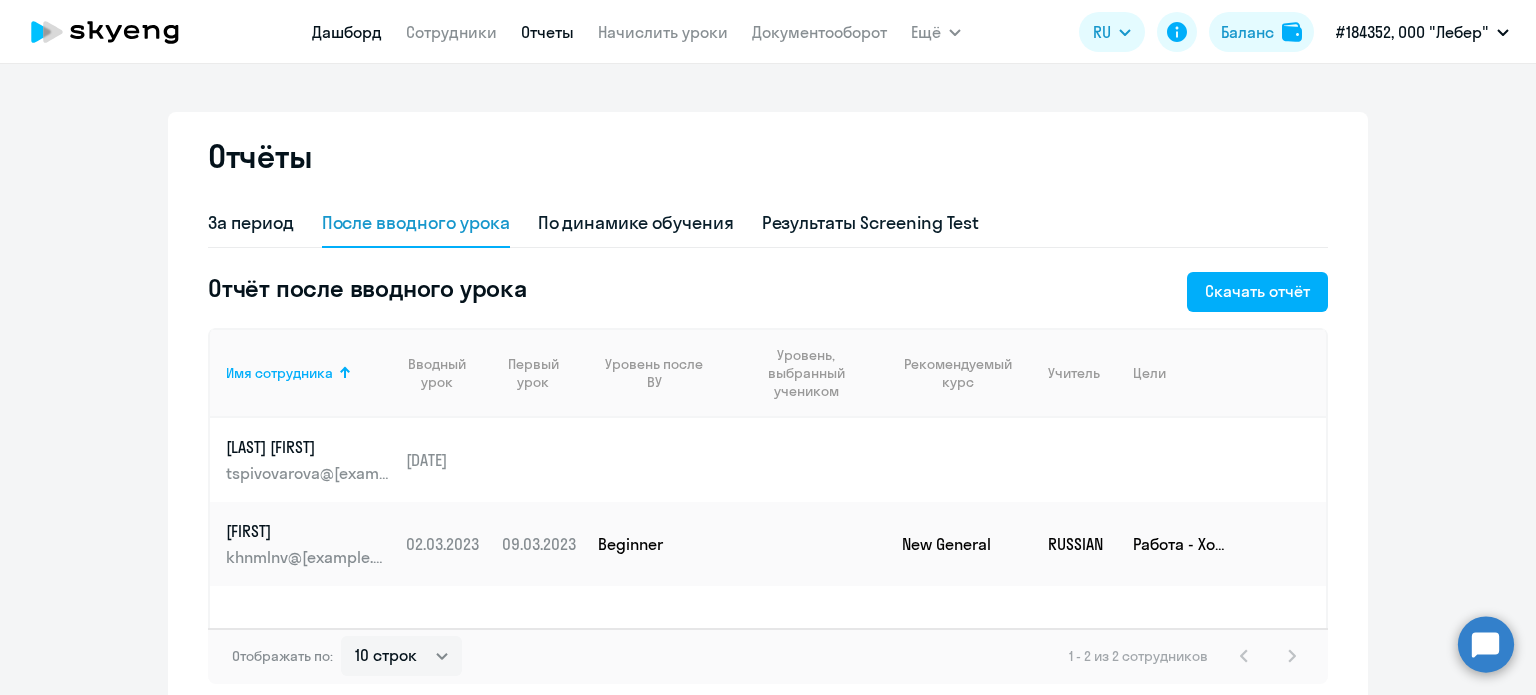 click on "Дашборд" at bounding box center (347, 32) 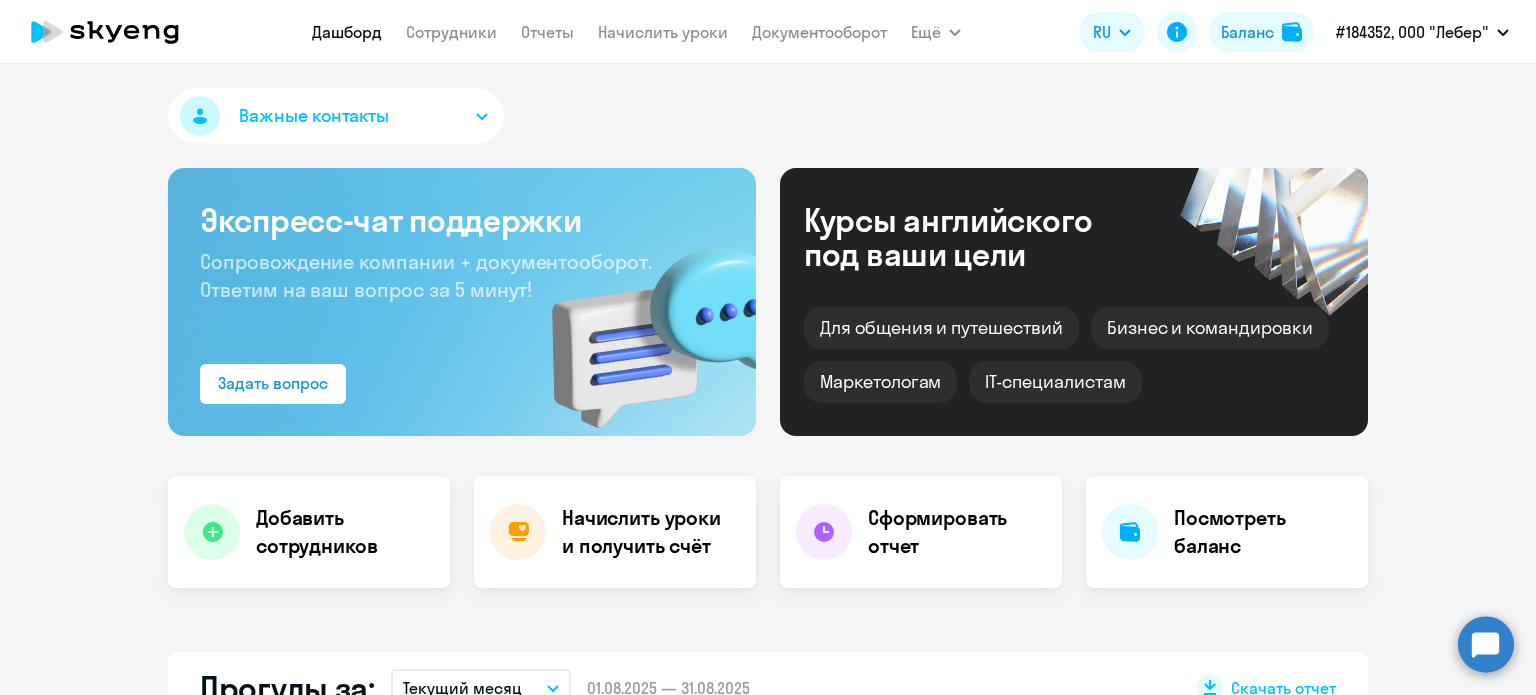 select on "30" 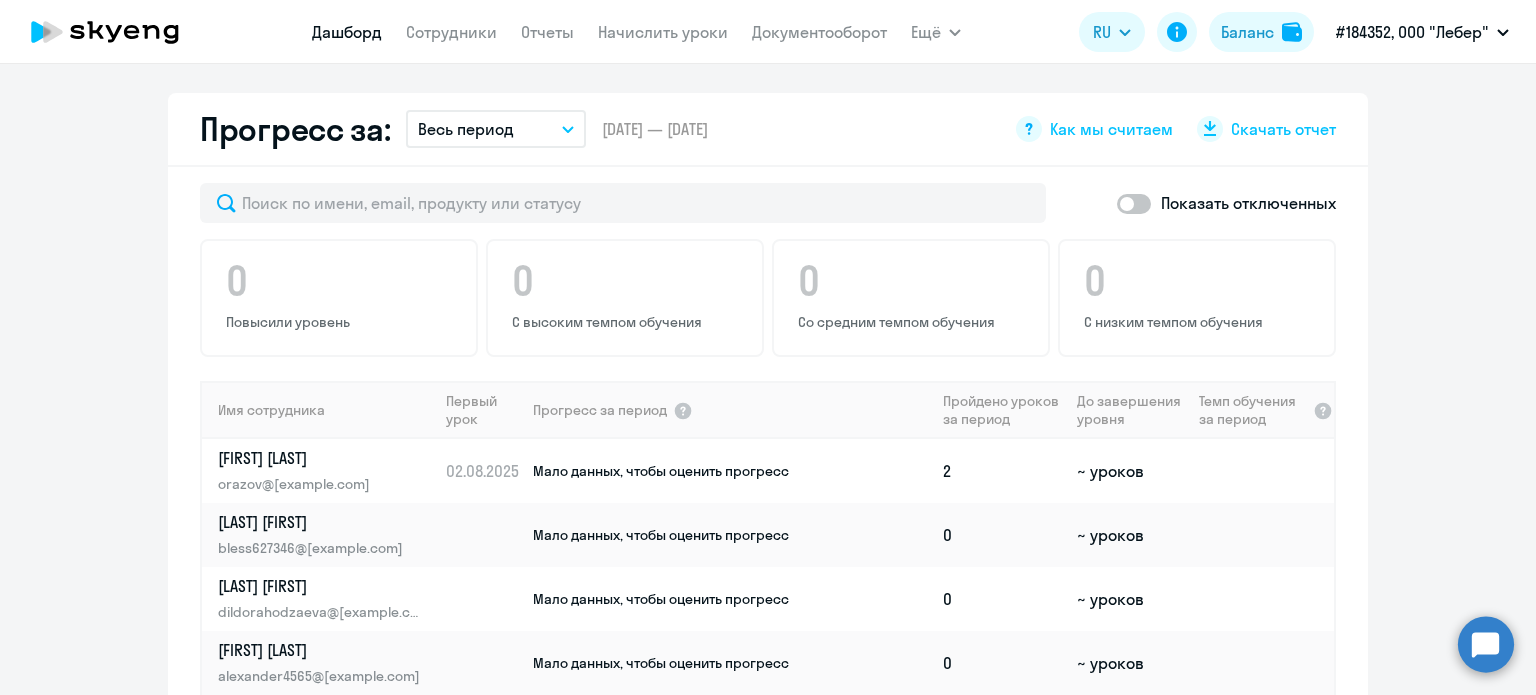 scroll, scrollTop: 1200, scrollLeft: 0, axis: vertical 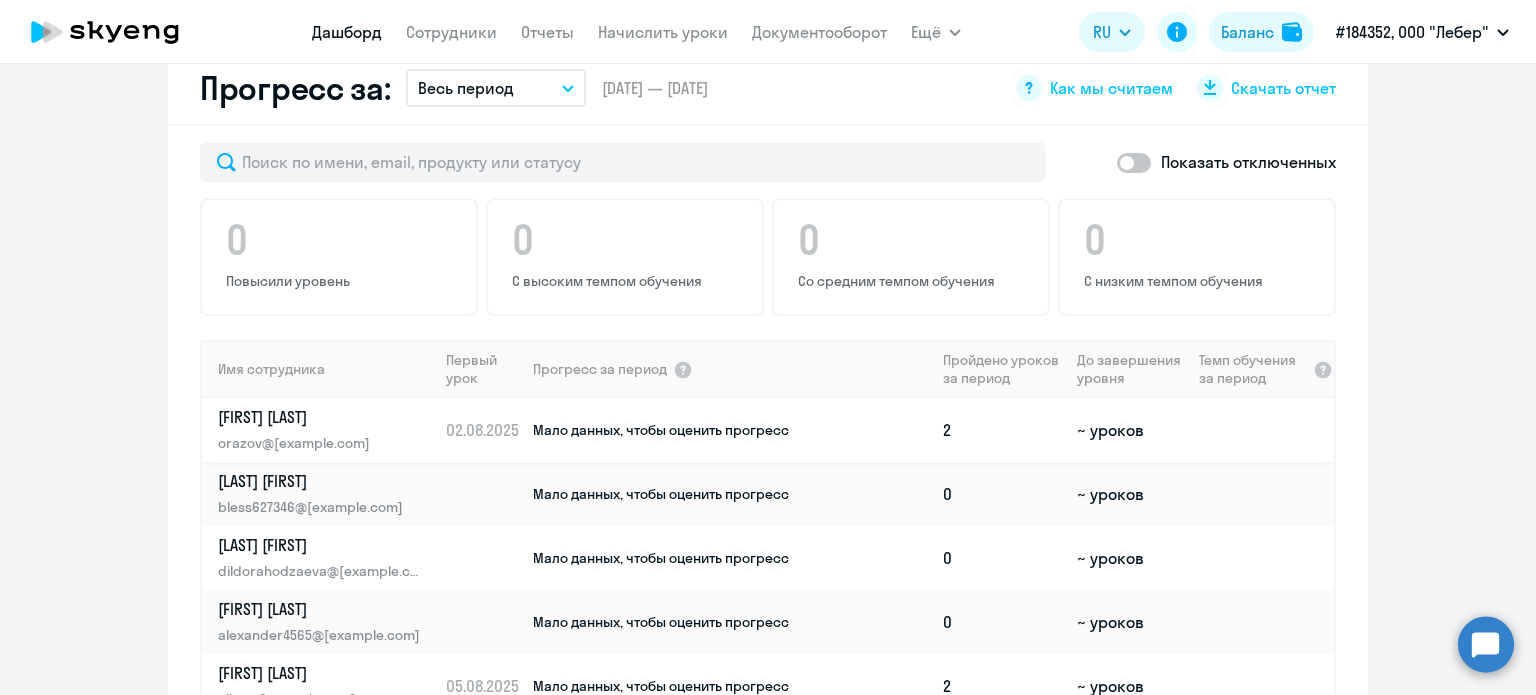 click on "Мало данных, чтобы оценить прогресс" 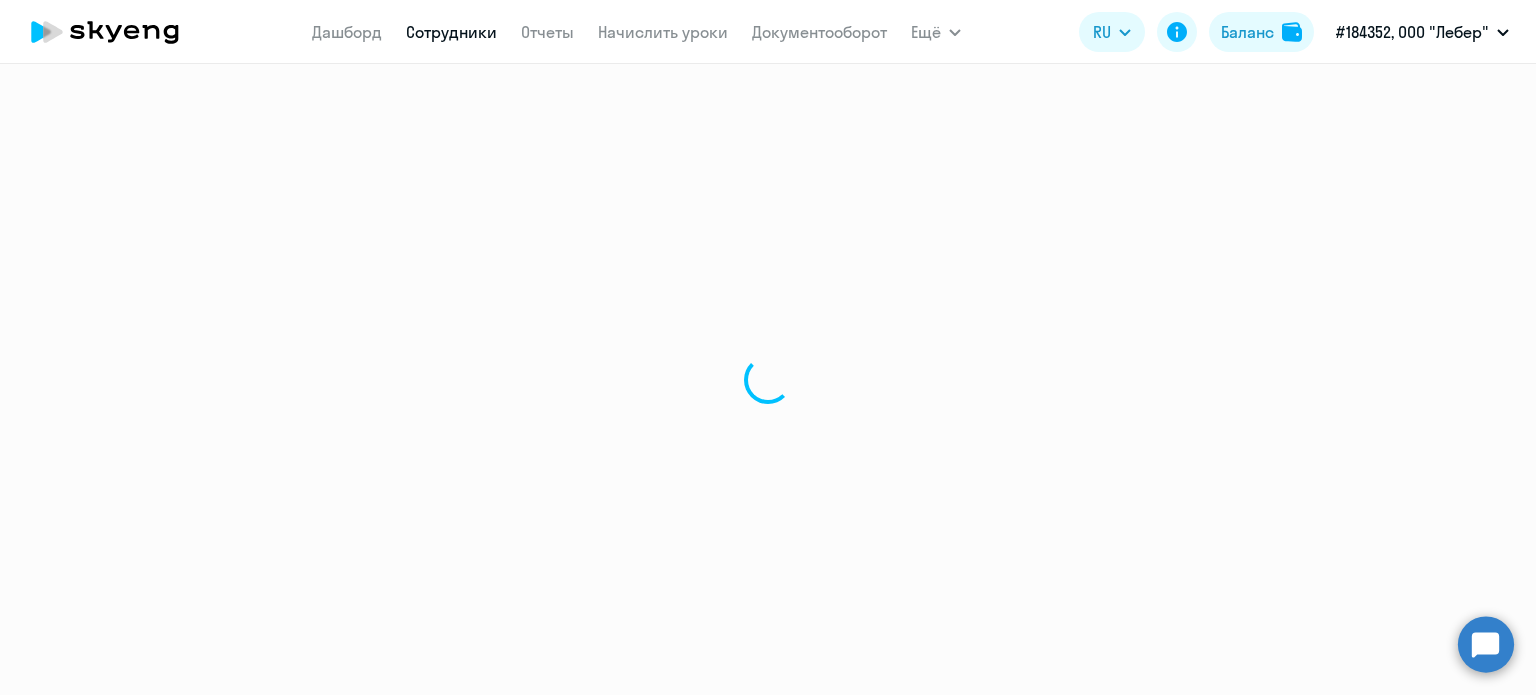 scroll, scrollTop: 0, scrollLeft: 0, axis: both 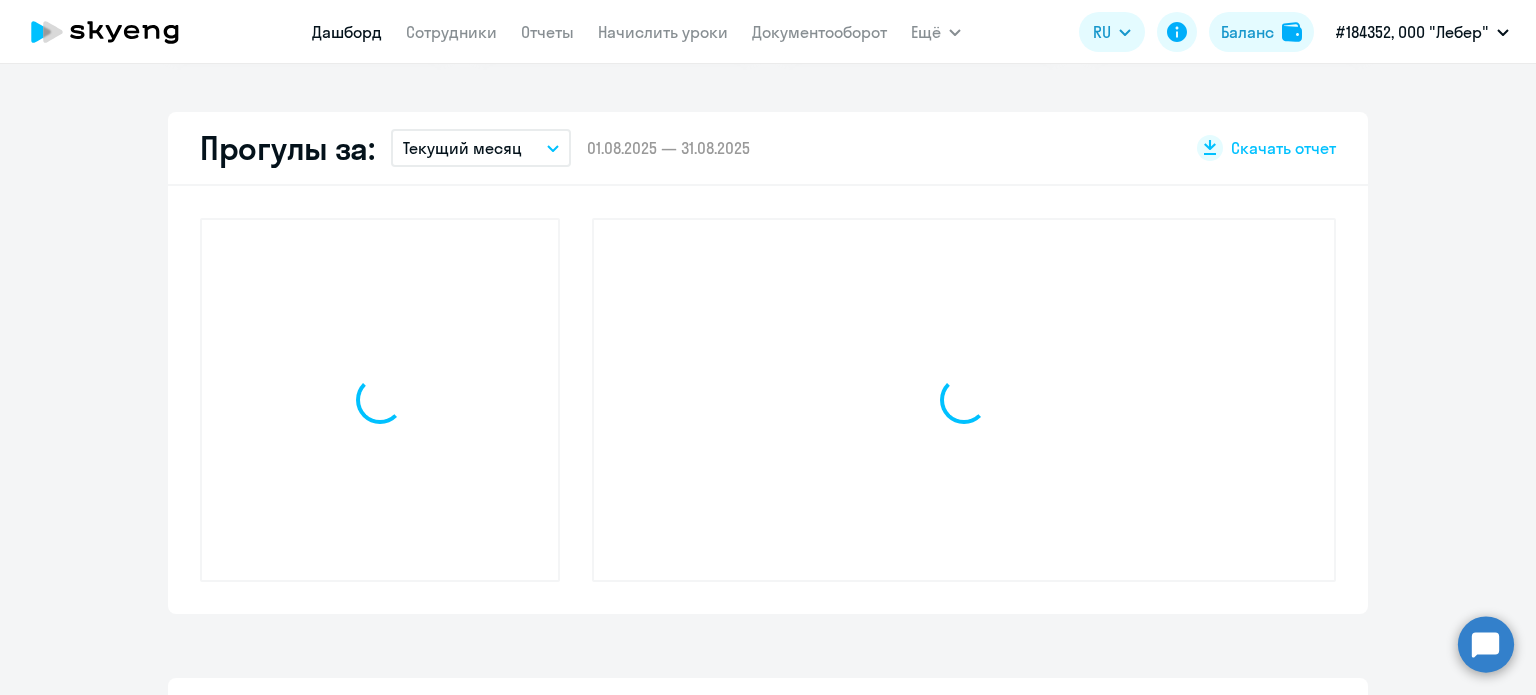 select on "30" 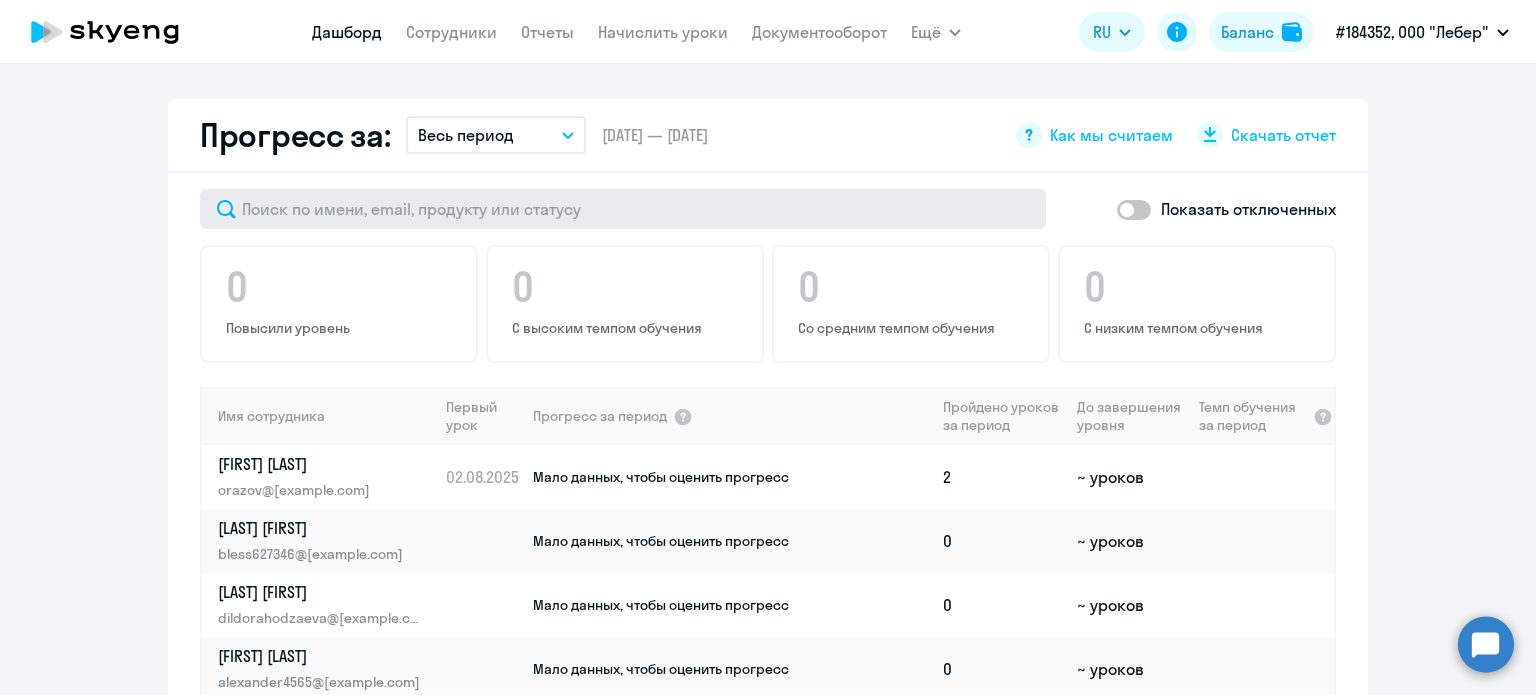 scroll, scrollTop: 1240, scrollLeft: 0, axis: vertical 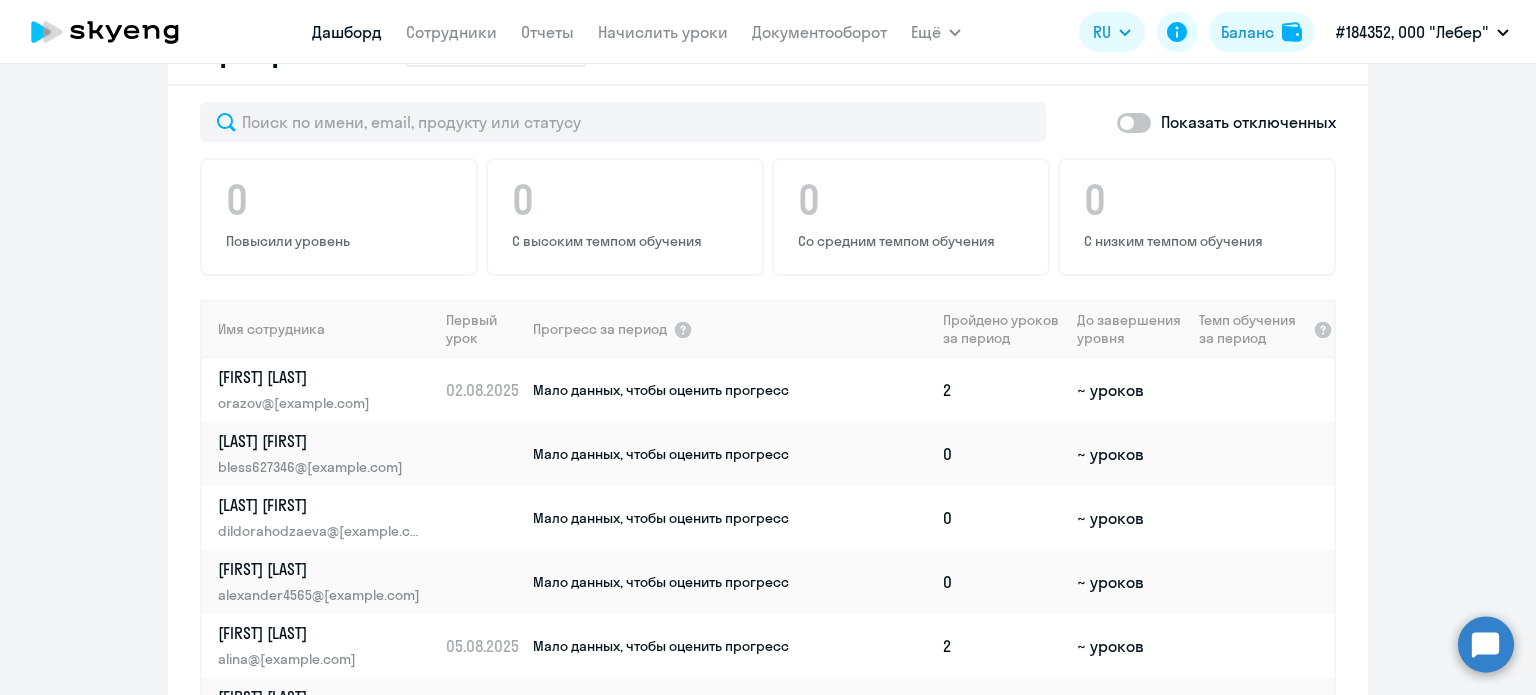 click on "Пройдено уроков за период" 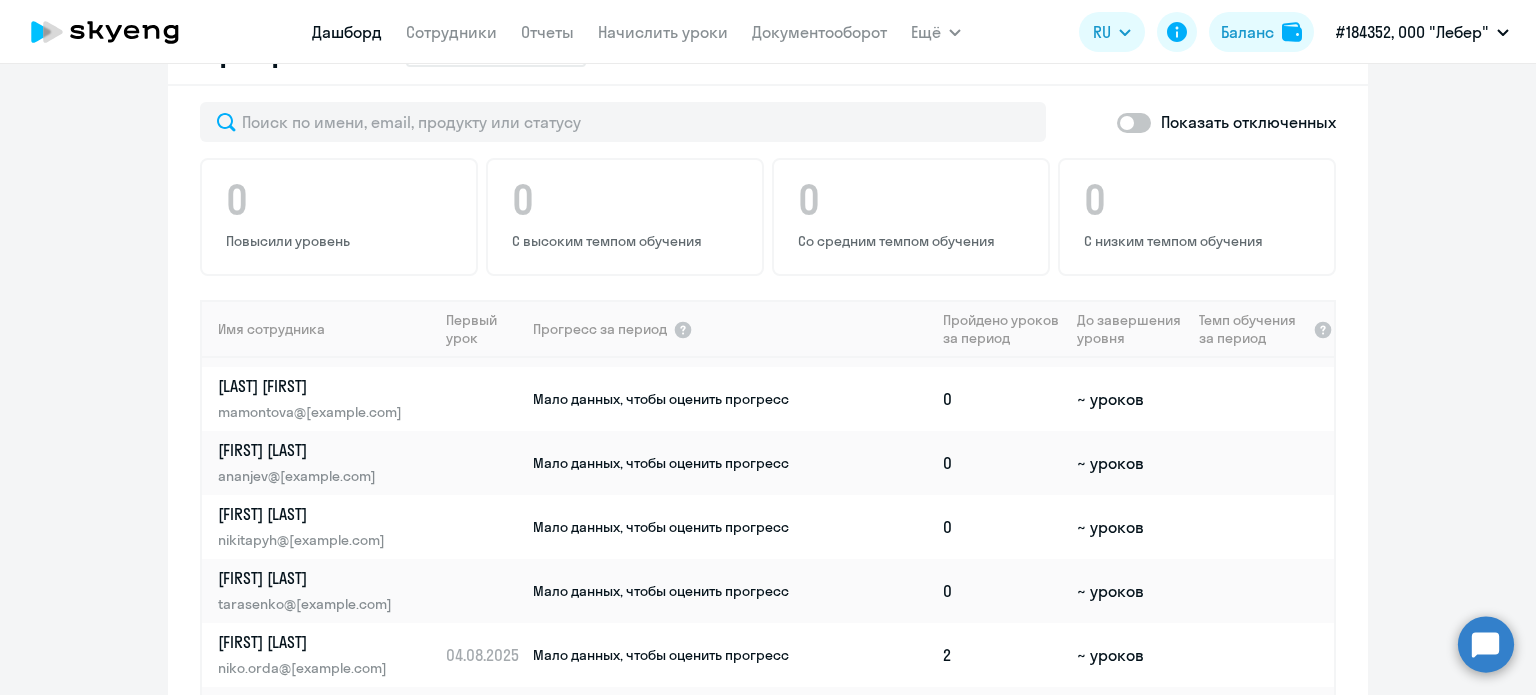 scroll, scrollTop: 1560, scrollLeft: 0, axis: vertical 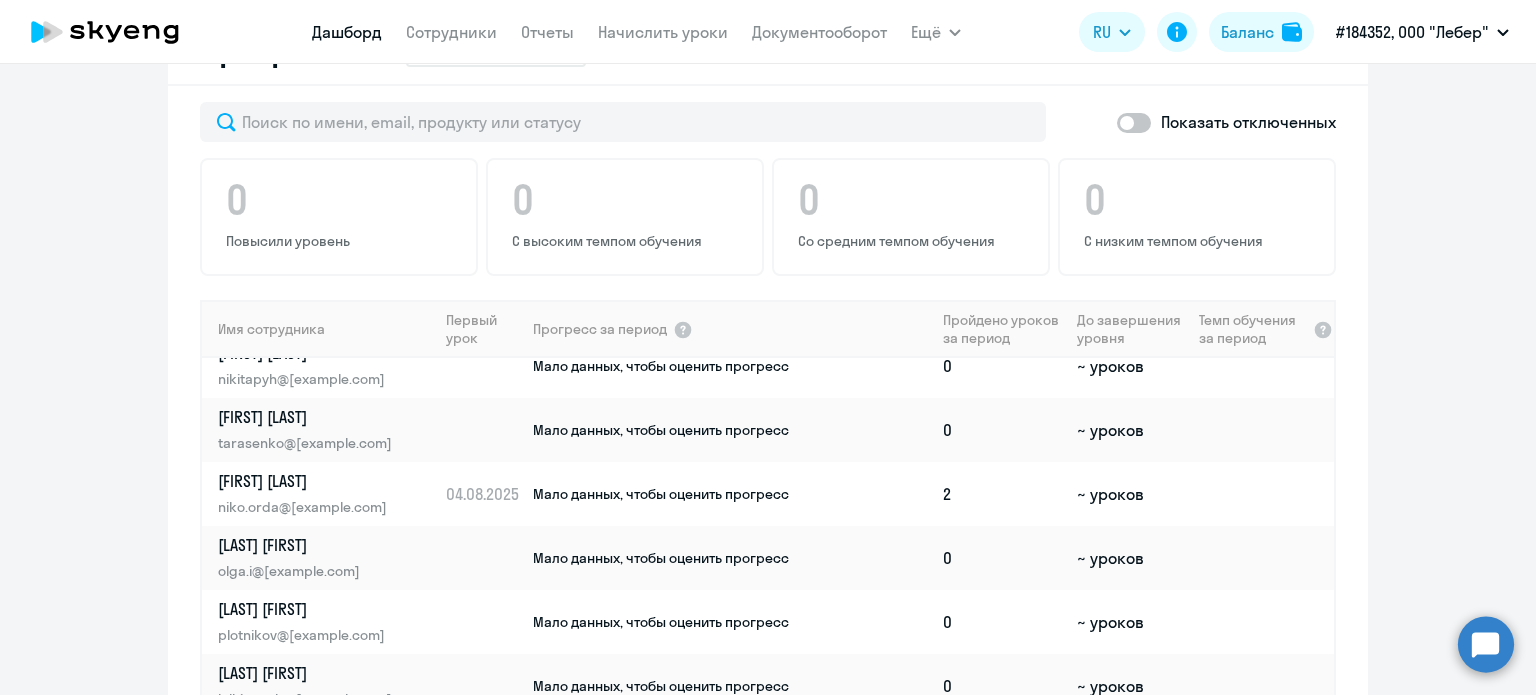 click 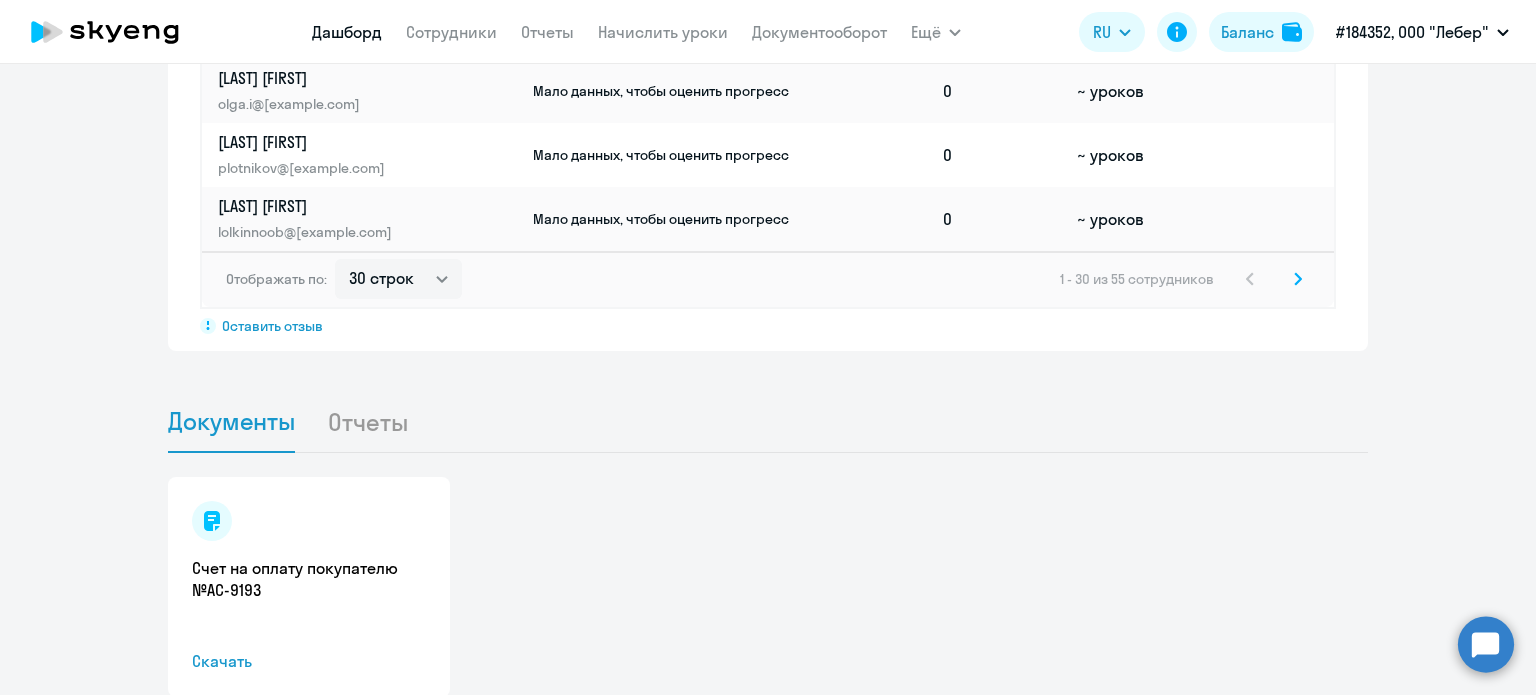scroll, scrollTop: 1785, scrollLeft: 0, axis: vertical 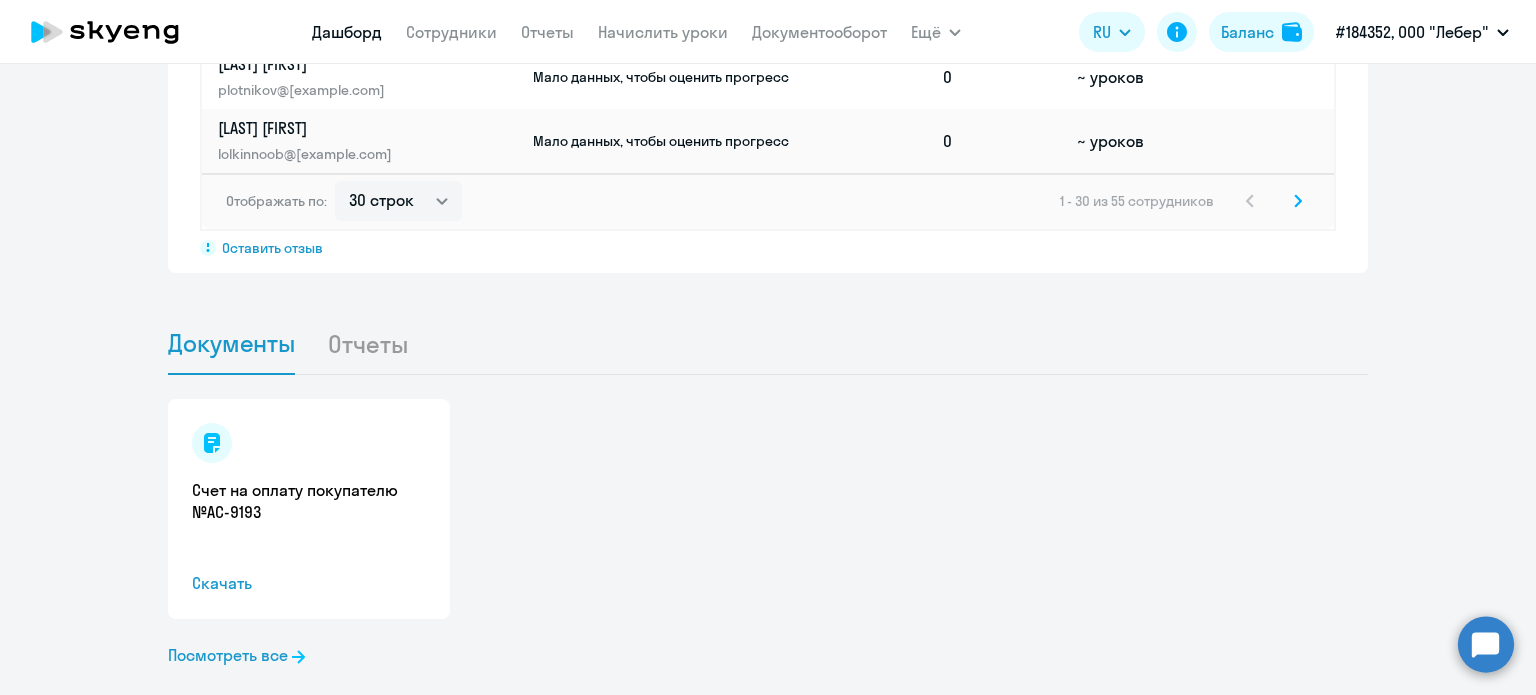 click on "Отчеты" 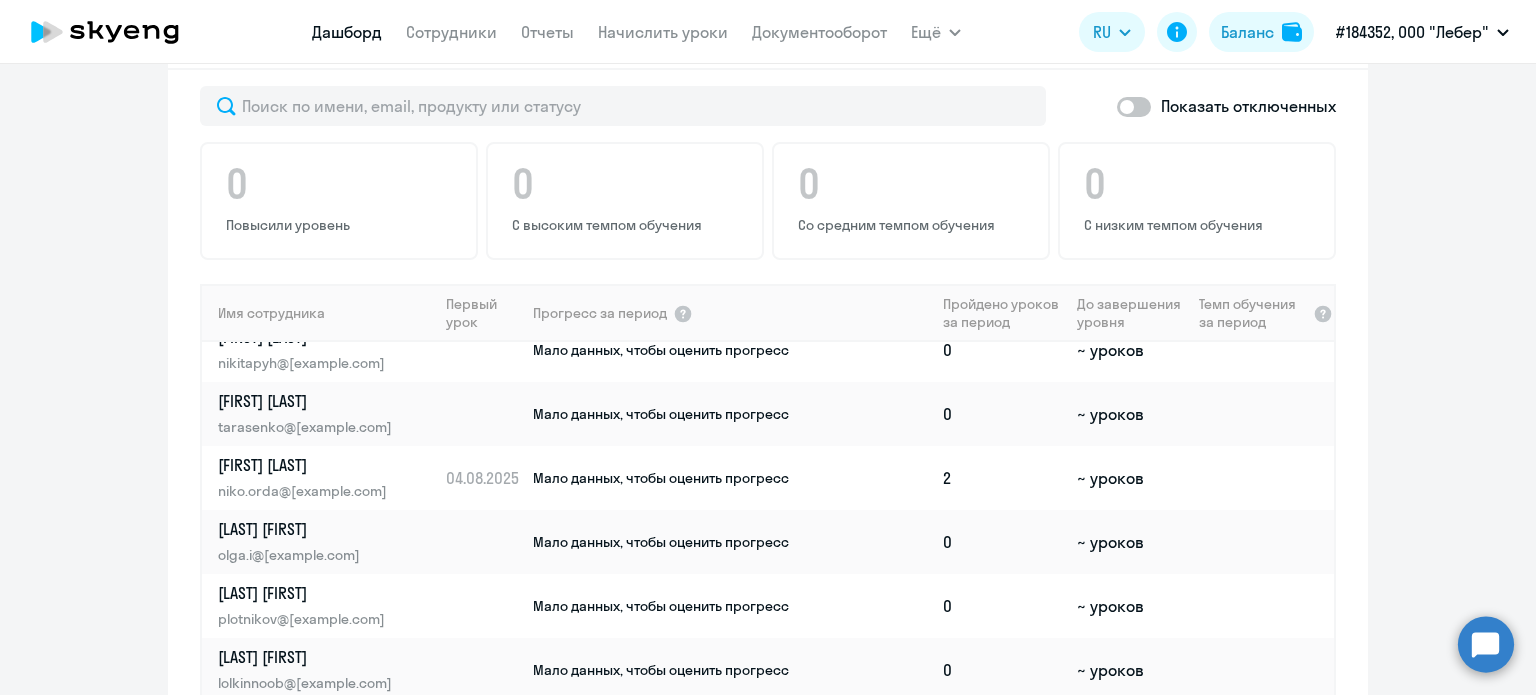 scroll, scrollTop: 1285, scrollLeft: 0, axis: vertical 